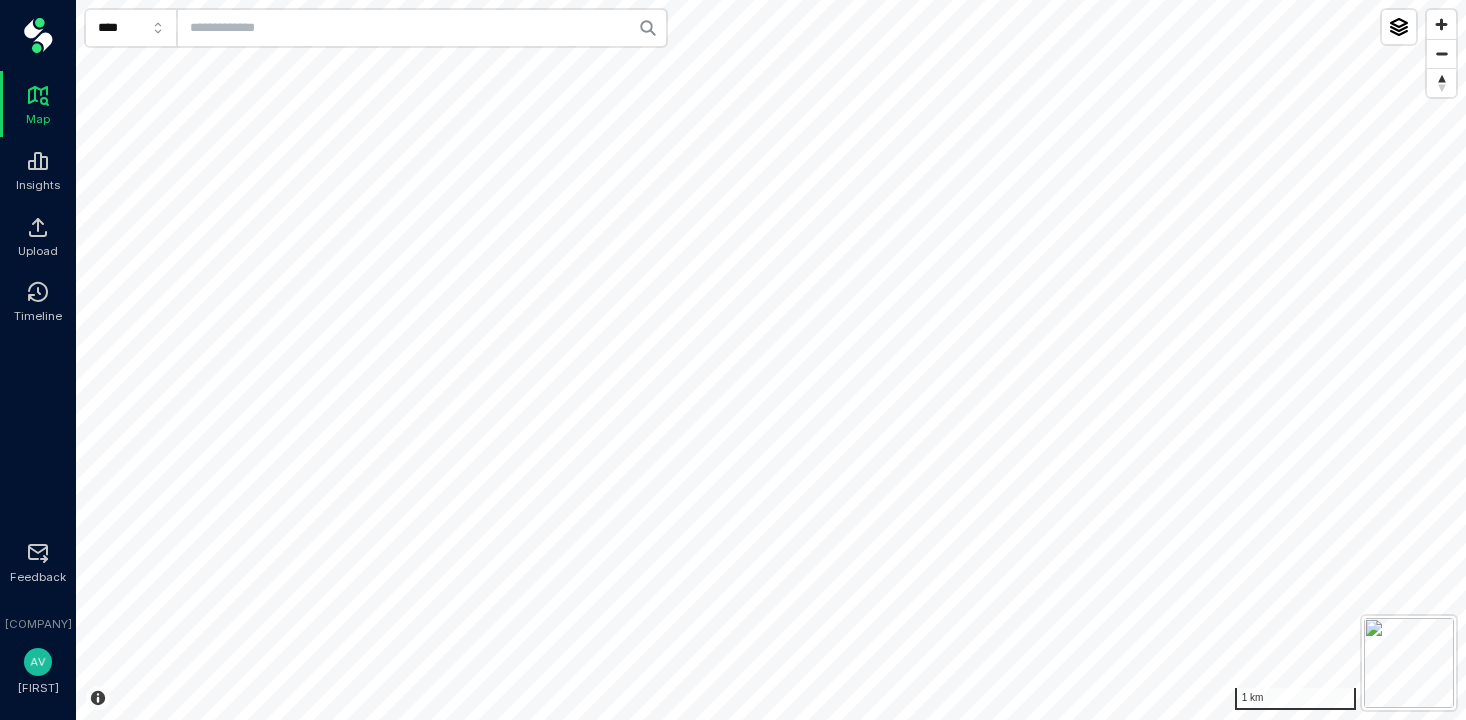 click on "Map Insights Upload Timeline Feedback De Alliantie Aron **** 1 km © Spotr | © Mapbox © OpenStreetMap Improve this map View all 23398 properties Back to address Back to group undefined Spotr [YEAR] created a year ago current" at bounding box center (733, 360) 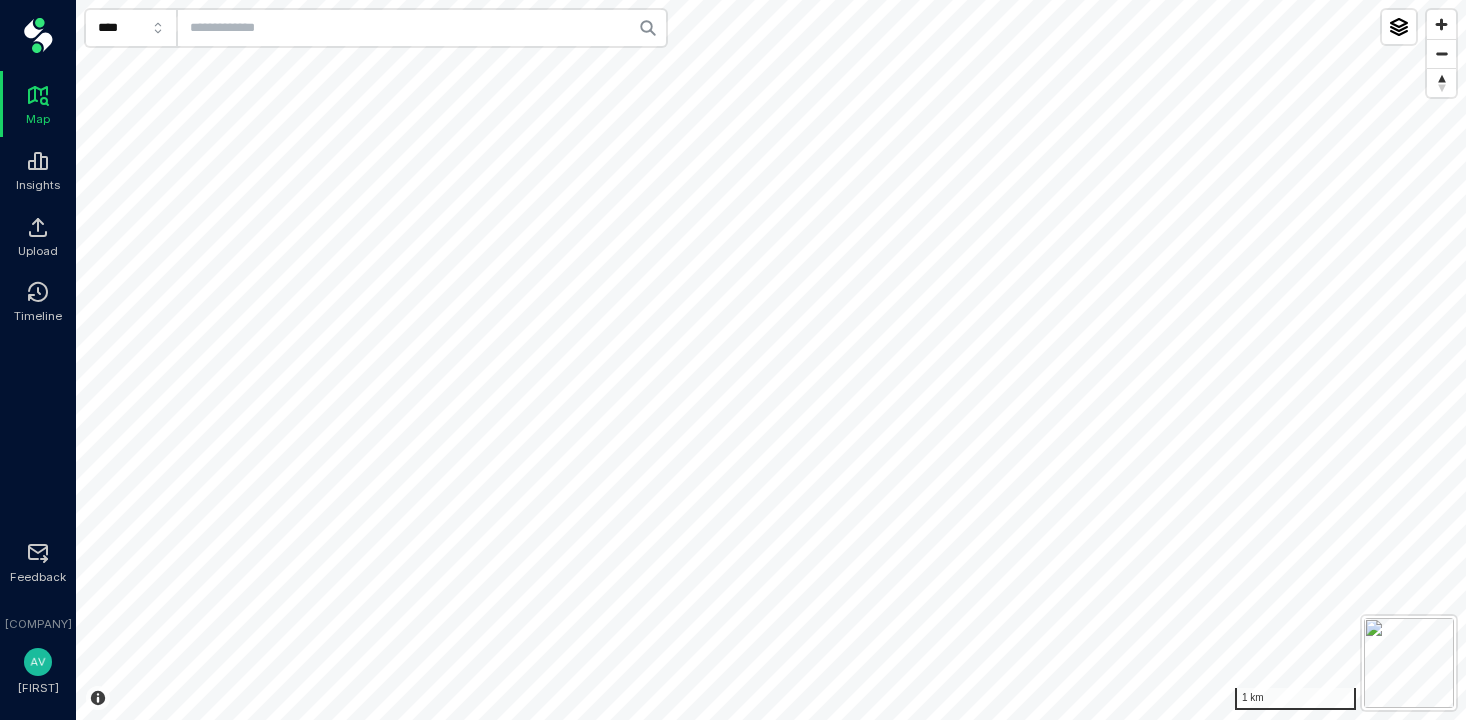 click on "Map Insights Upload Timeline Feedback De Alliantie Aron **** 1 km © Spotr | © Mapbox © OpenStreetMap Improve this map View all 23398 properties Back to address Back to group undefined Spotr [YEAR] created a year ago current" at bounding box center [733, 360] 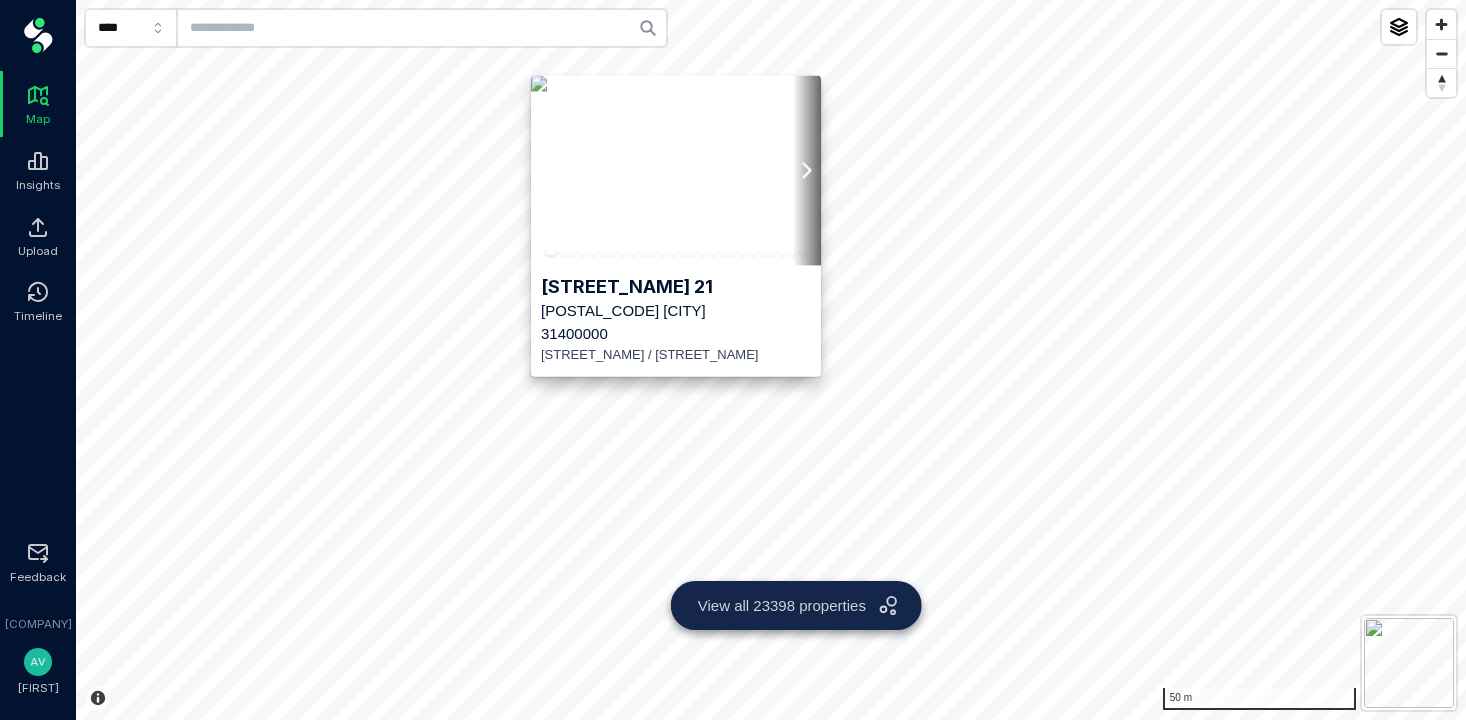 click at bounding box center (676, 170) 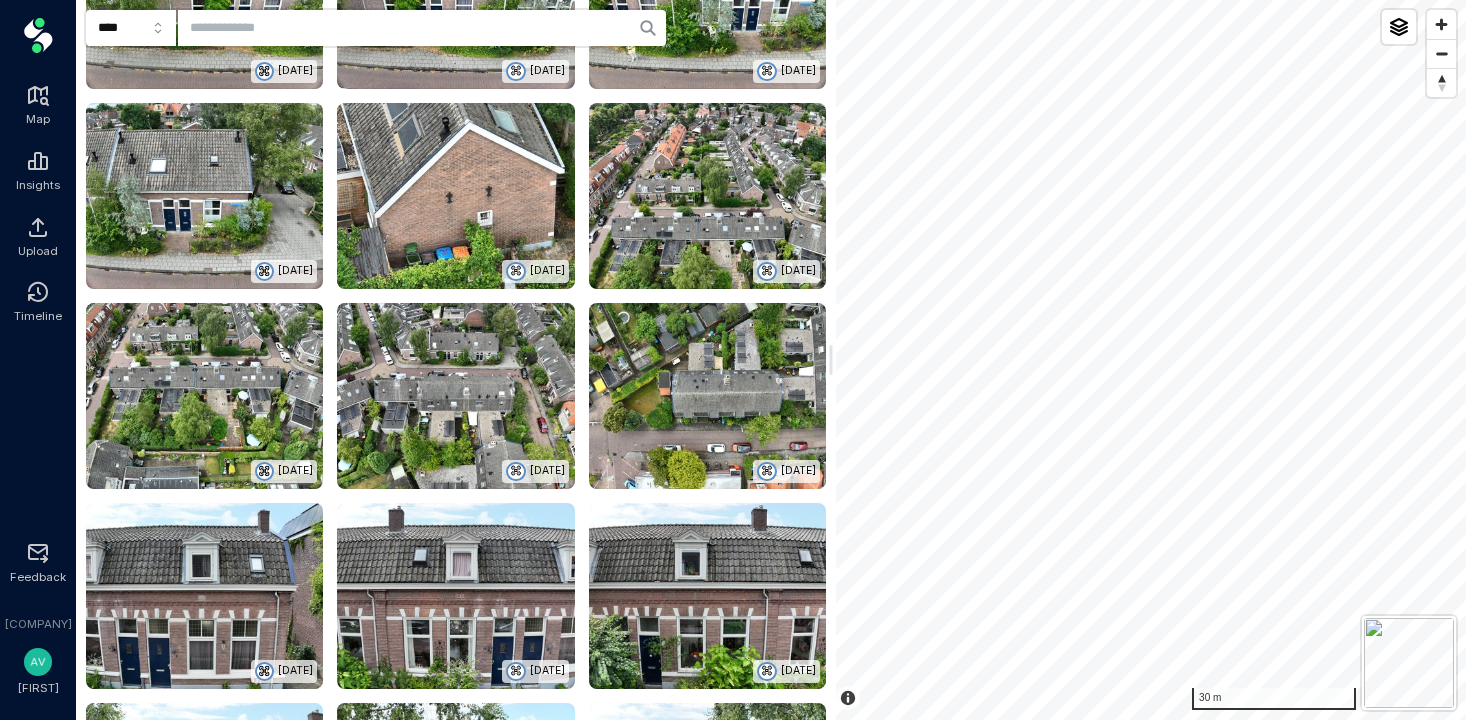 scroll, scrollTop: 1597, scrollLeft: 0, axis: vertical 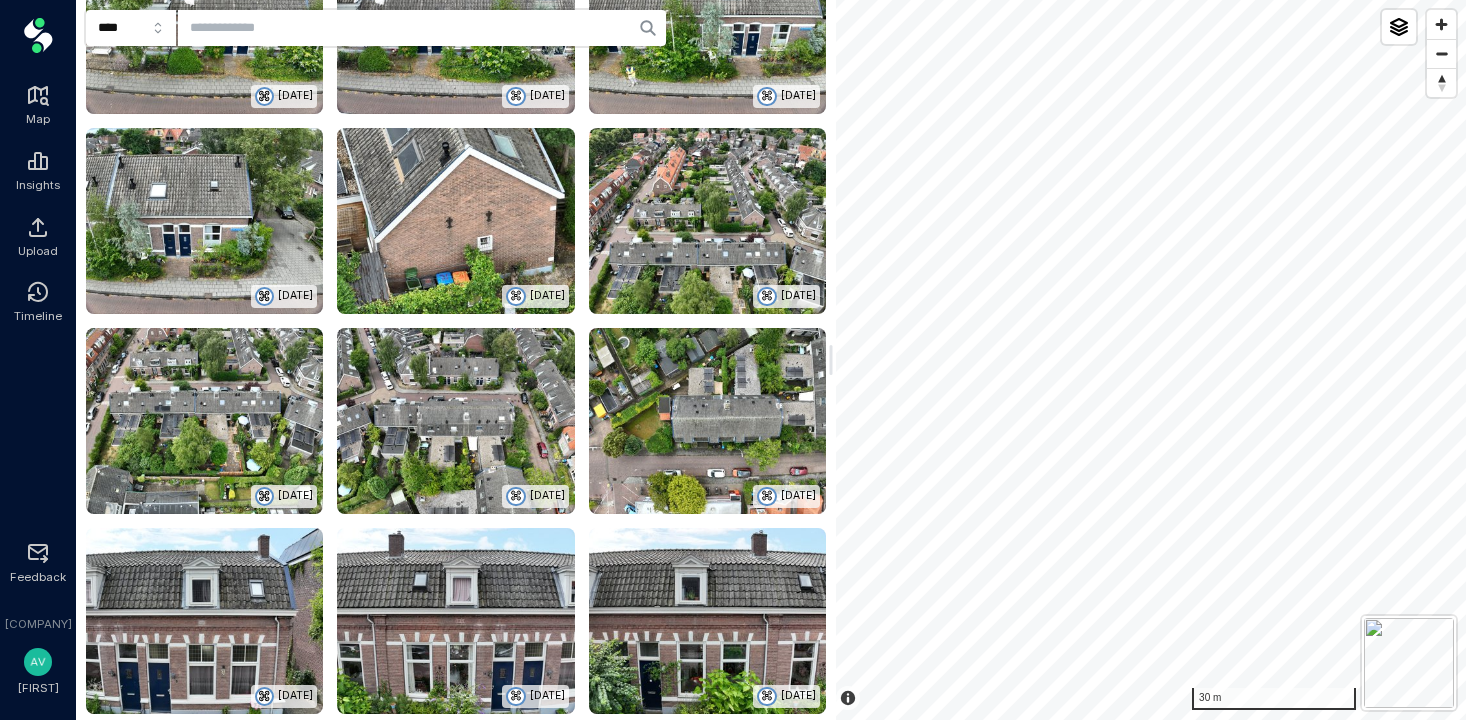 click at bounding box center (707, 221) 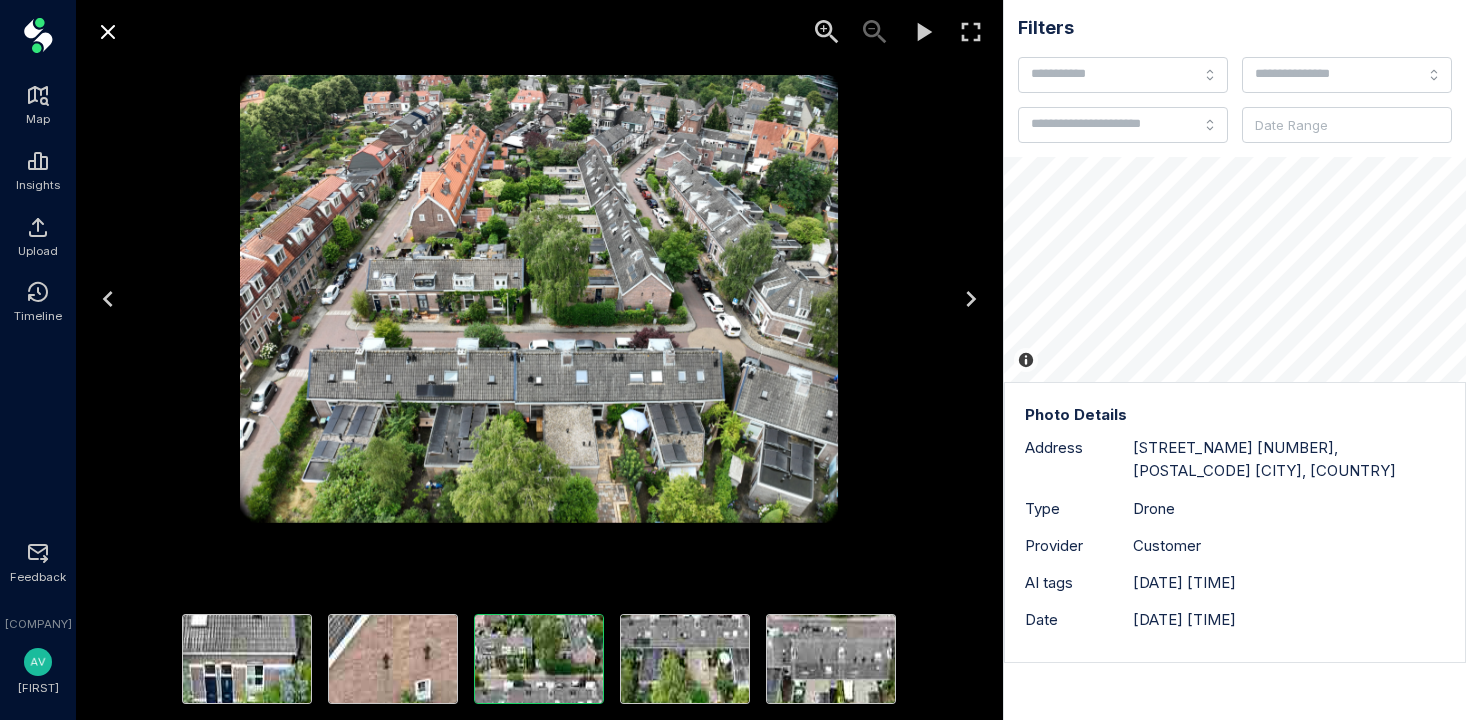 click 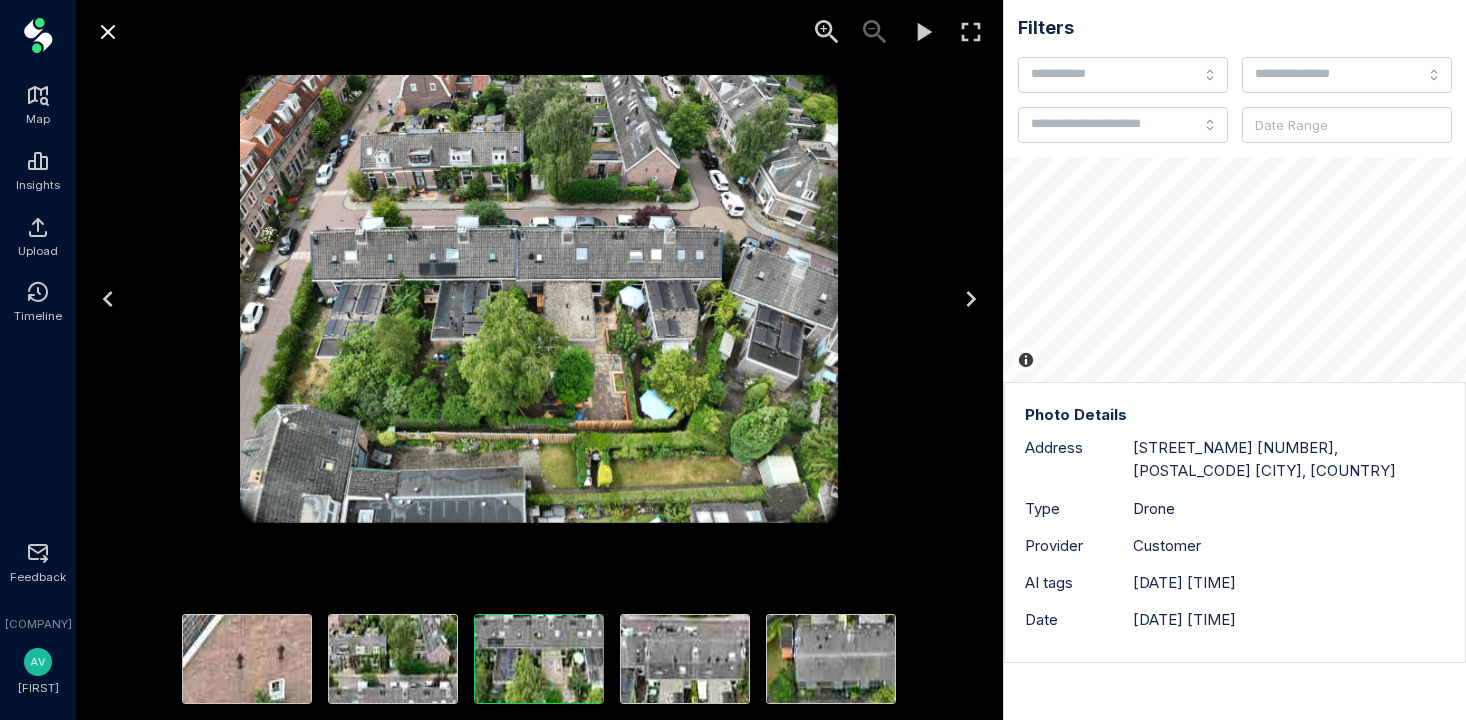 click 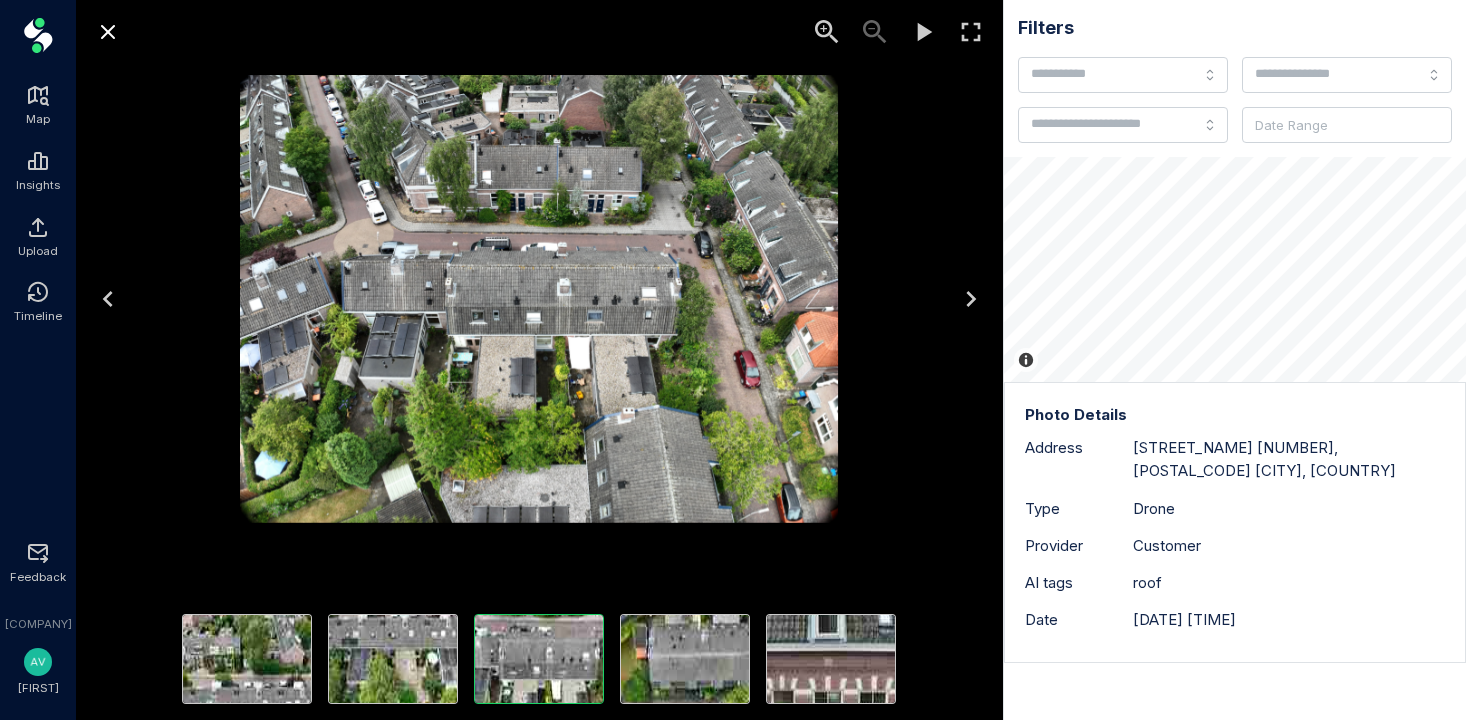 click 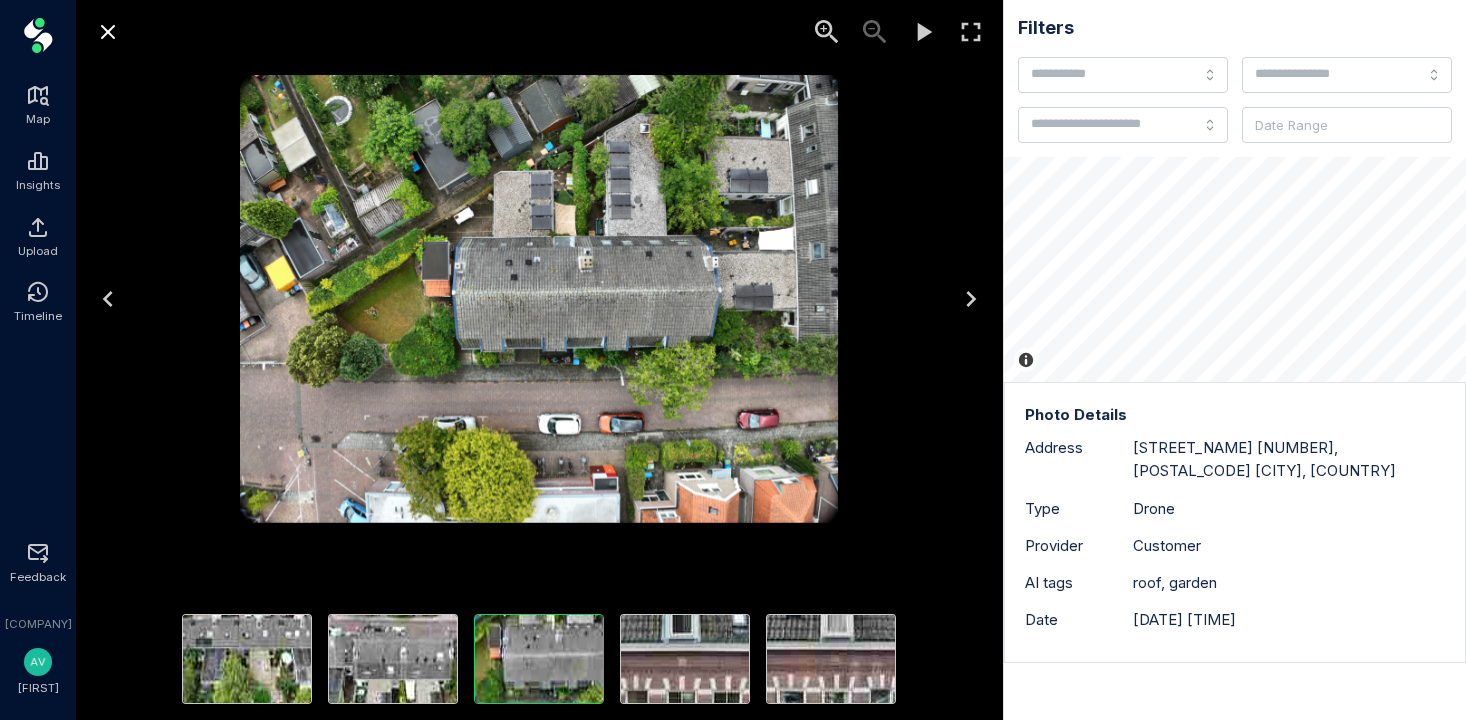 click 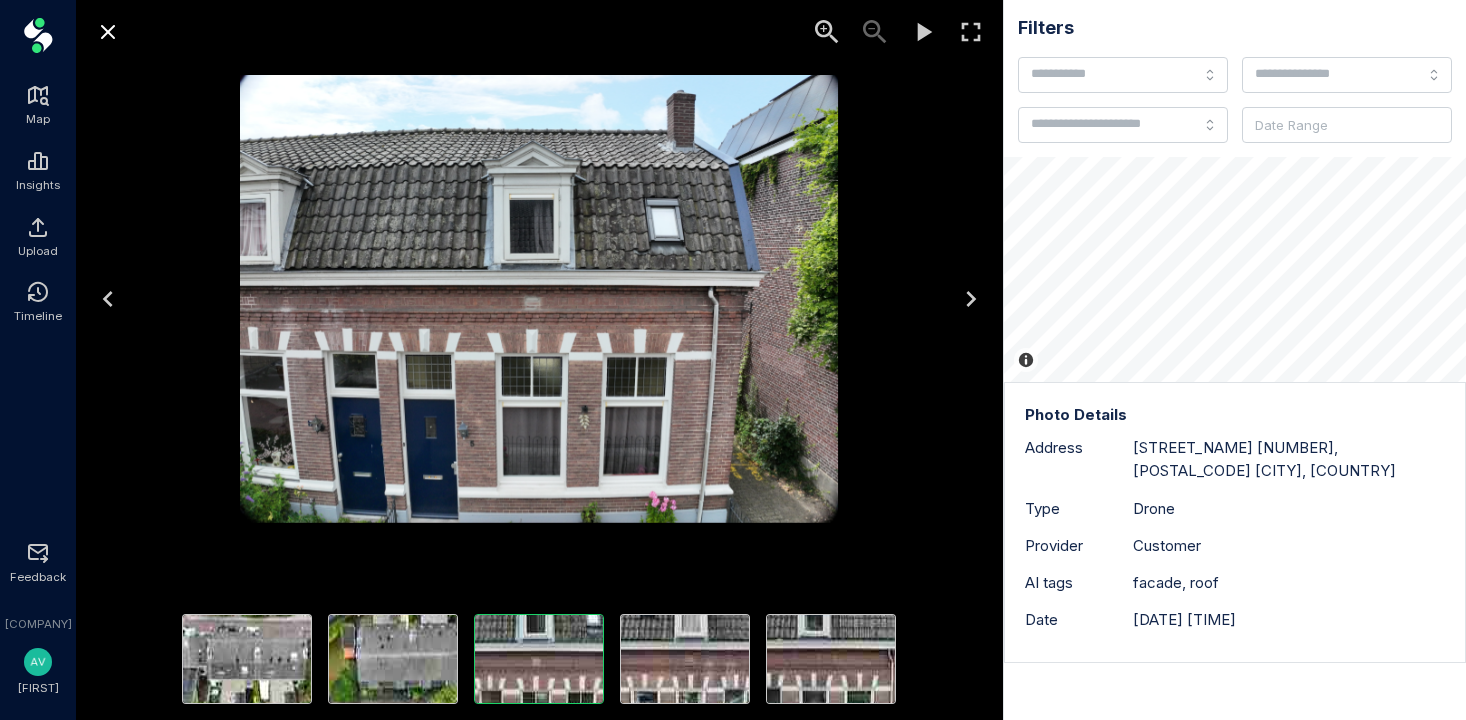 click 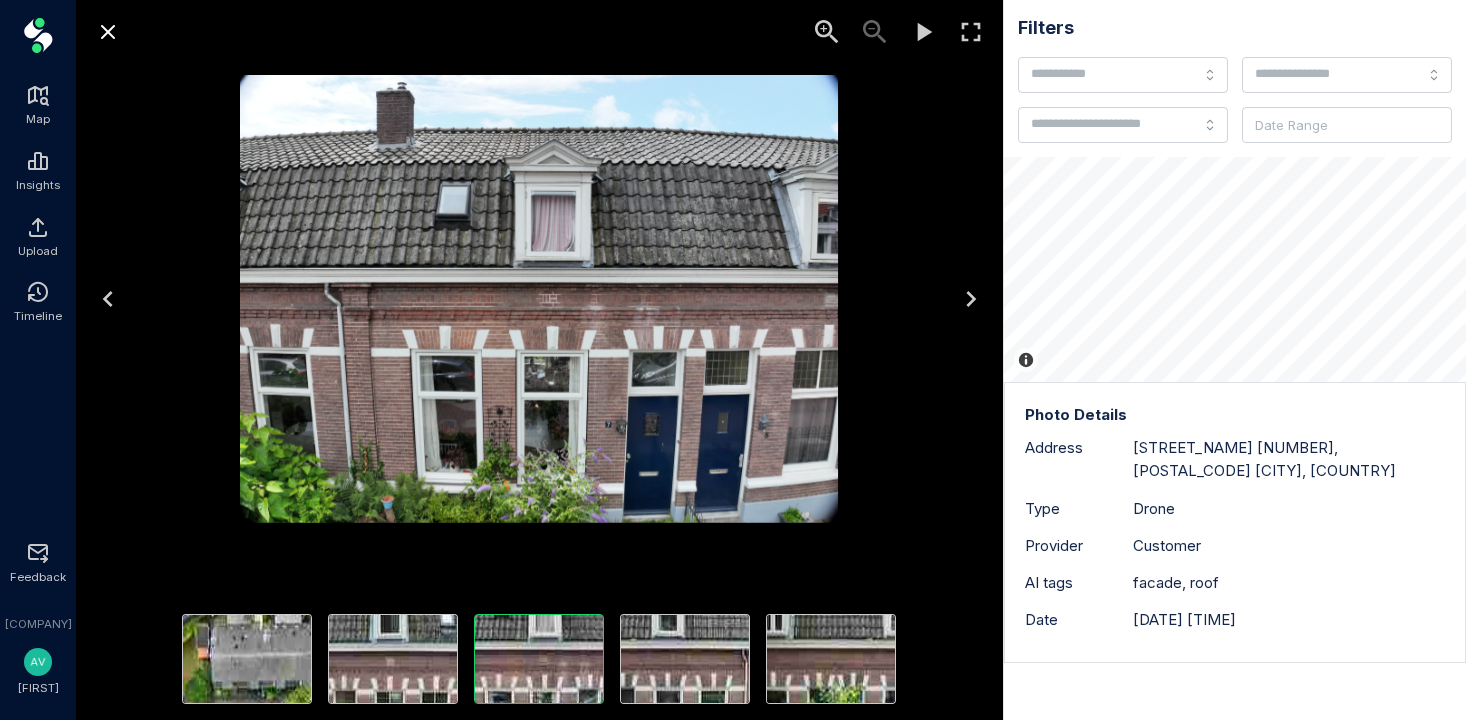 click 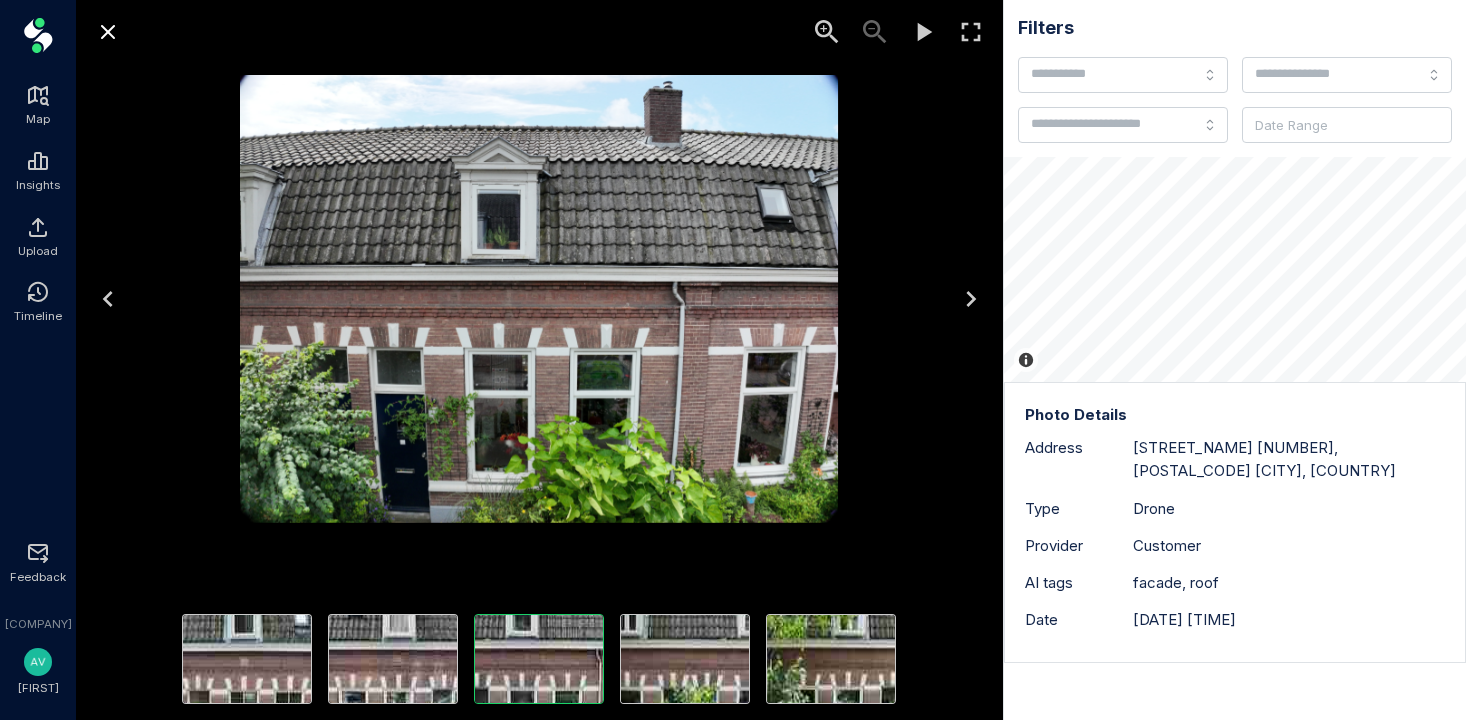 click 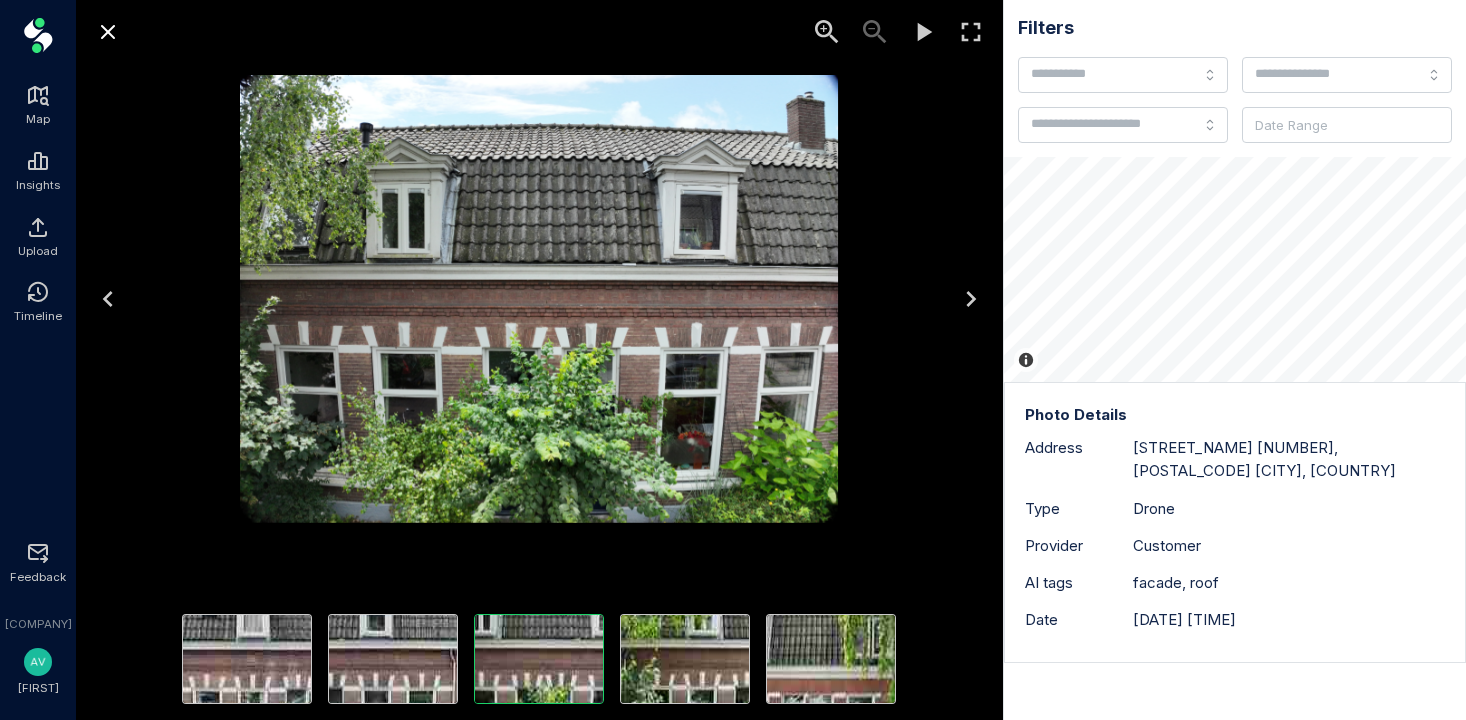 click at bounding box center (108, 32) 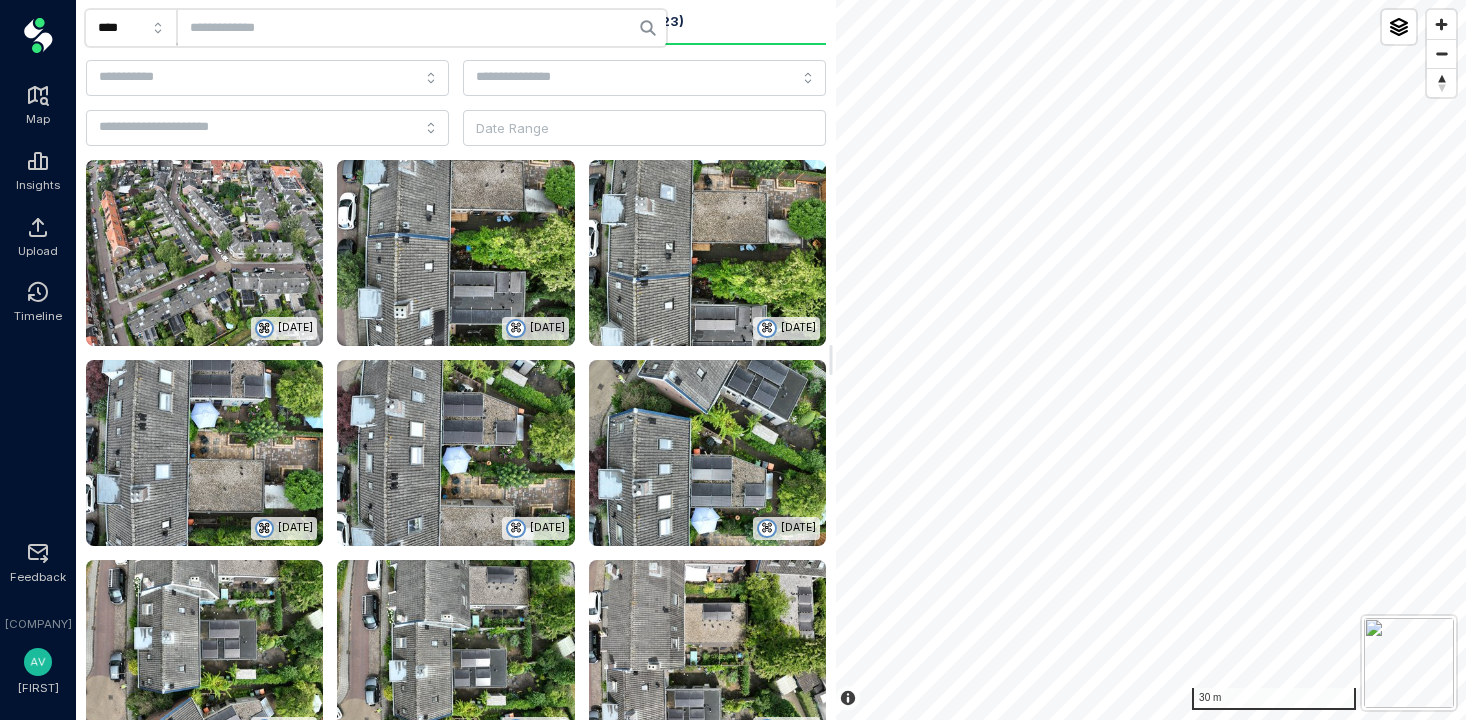 scroll, scrollTop: 0, scrollLeft: 0, axis: both 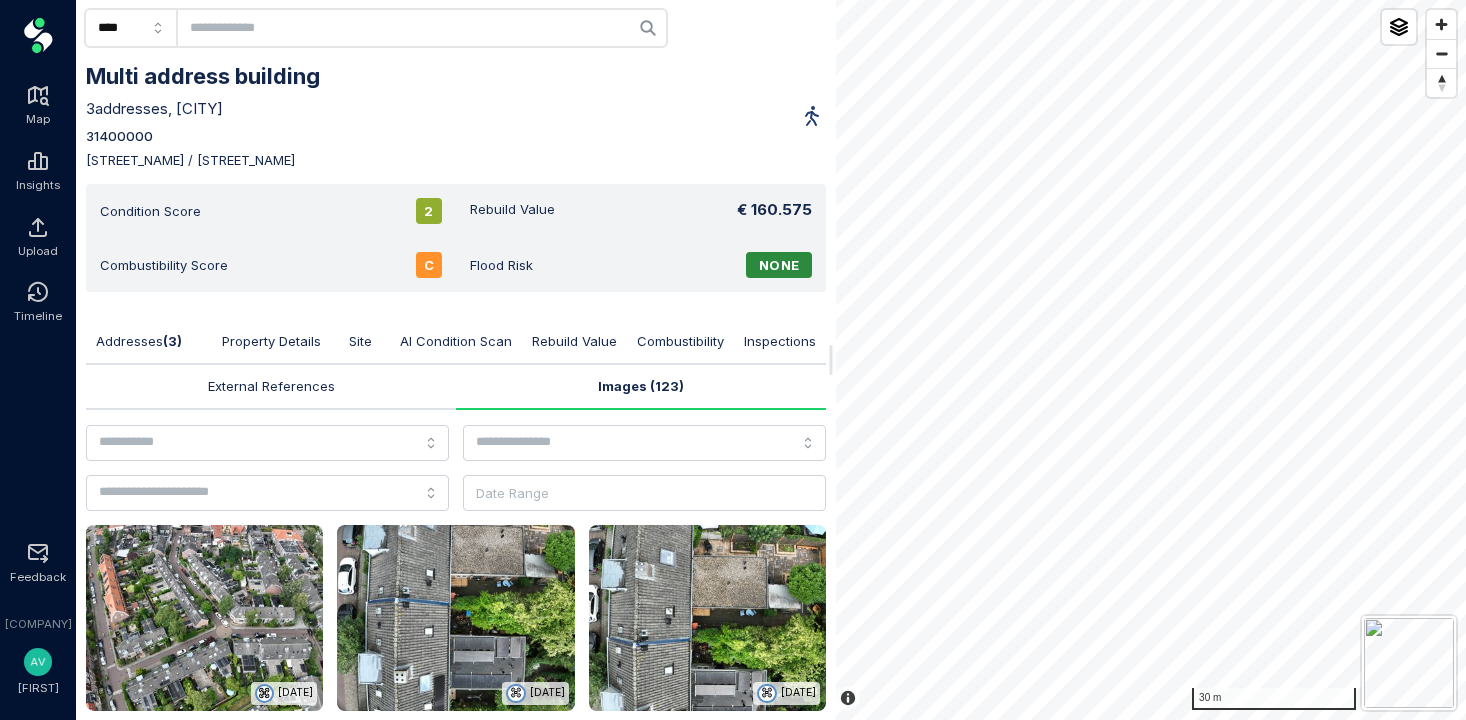 click at bounding box center (205, 618) 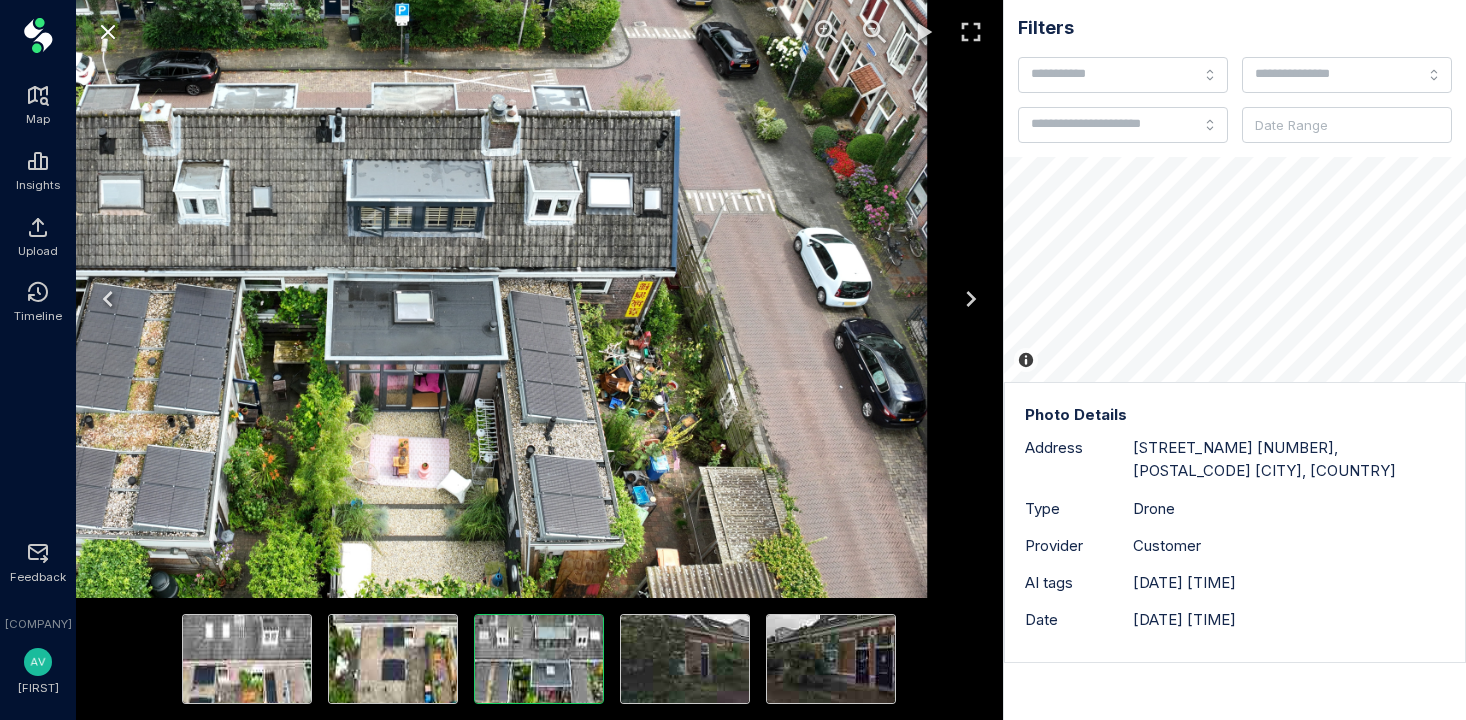 click 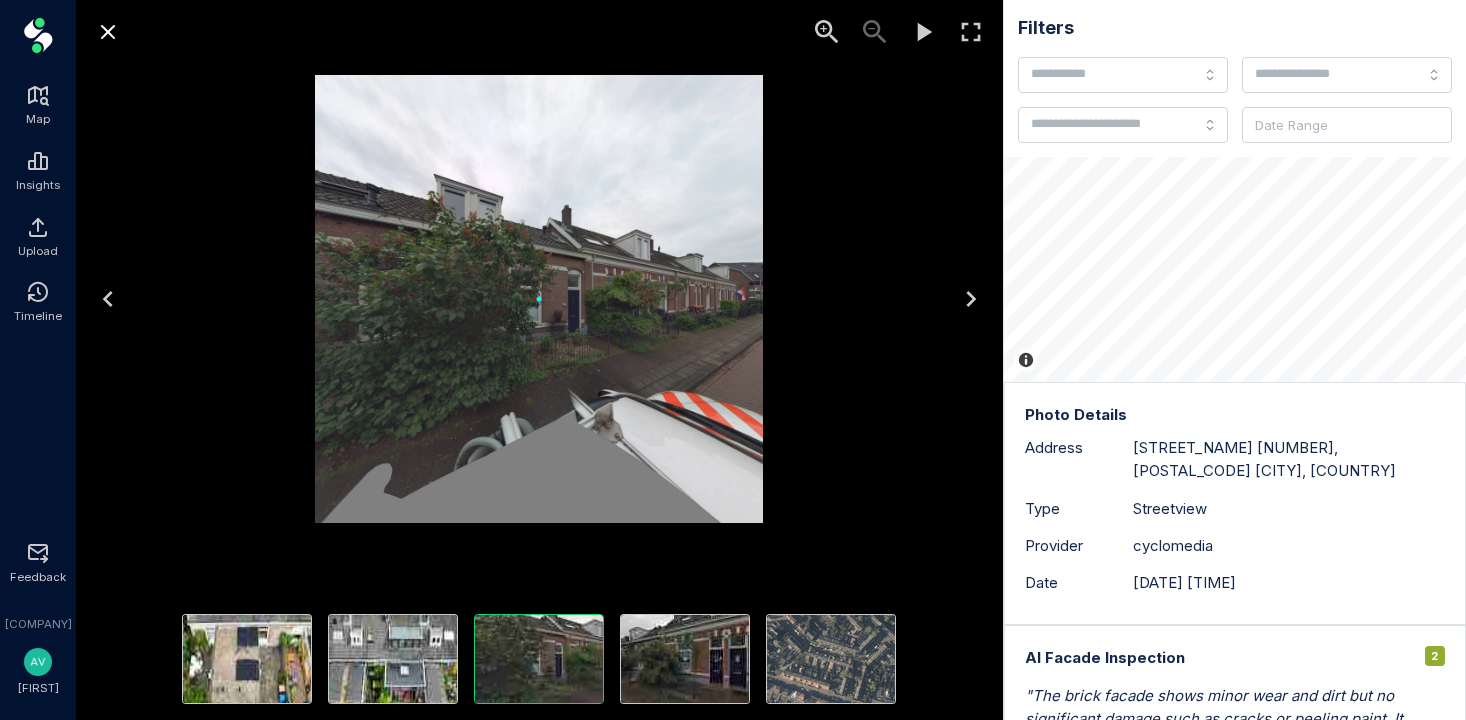 click 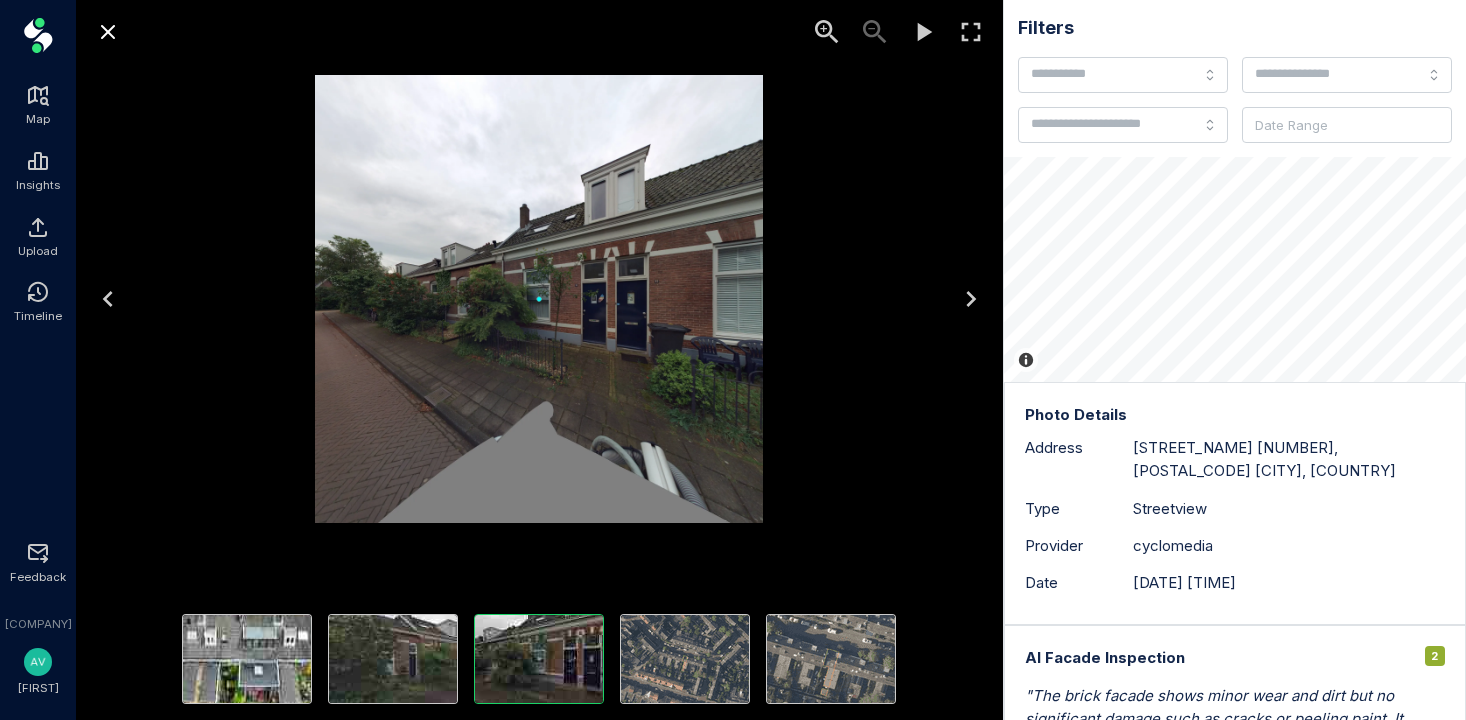 click 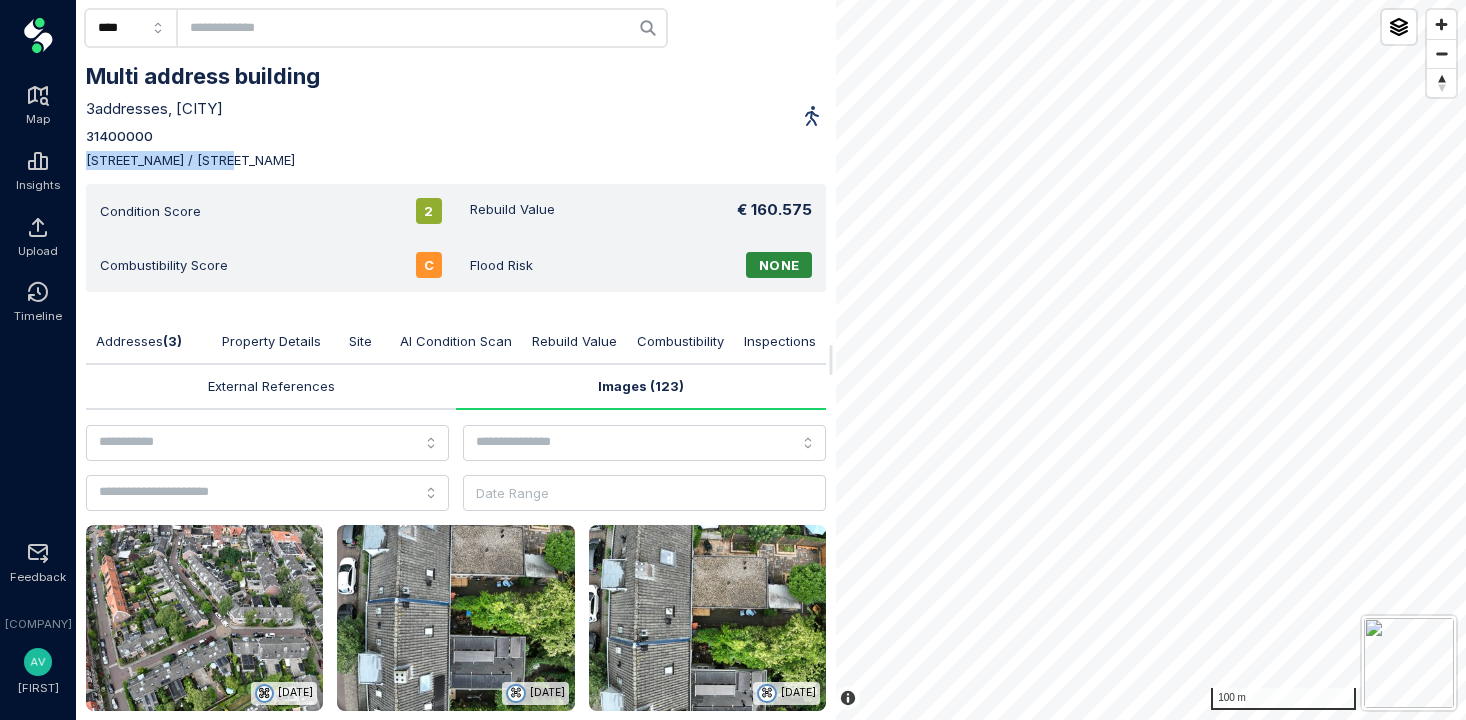 drag, startPoint x: 215, startPoint y: 158, endPoint x: 78, endPoint y: 157, distance: 137.00365 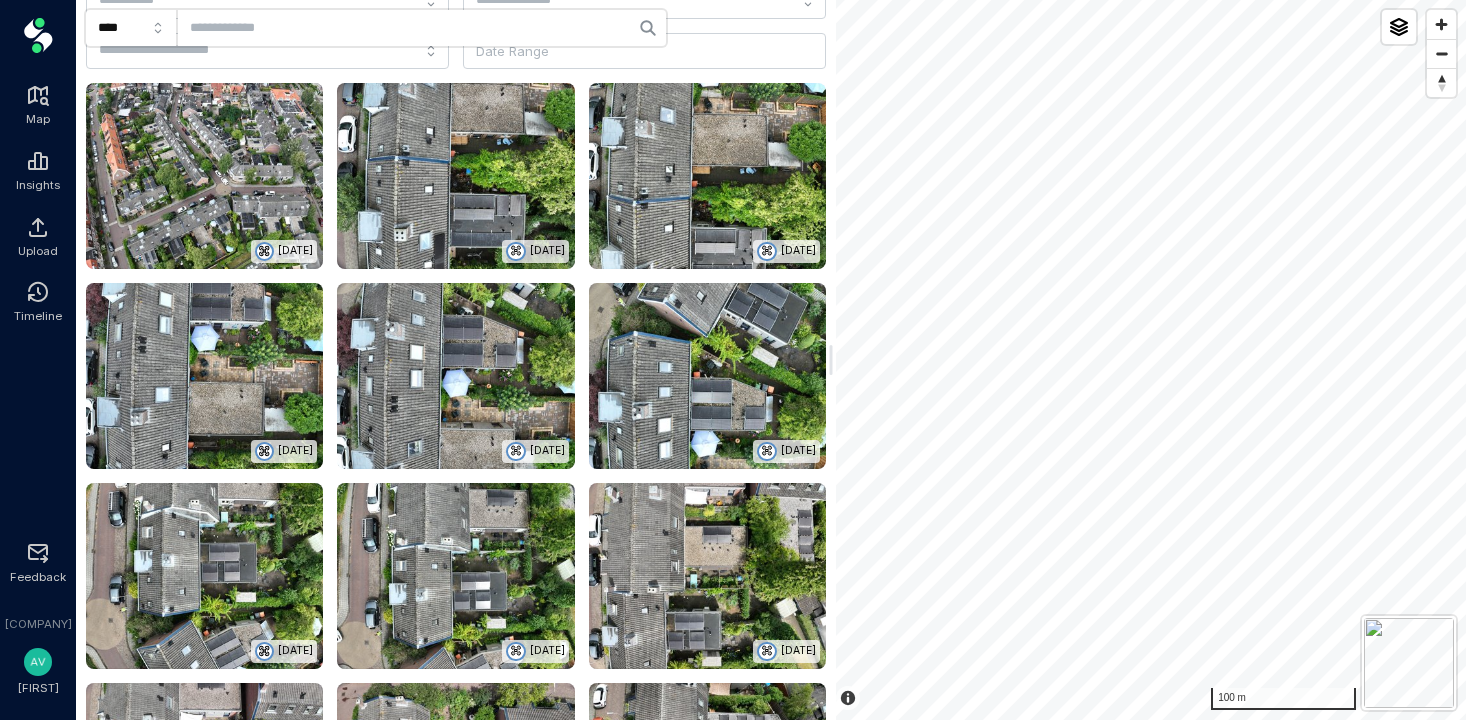 scroll, scrollTop: 462, scrollLeft: 0, axis: vertical 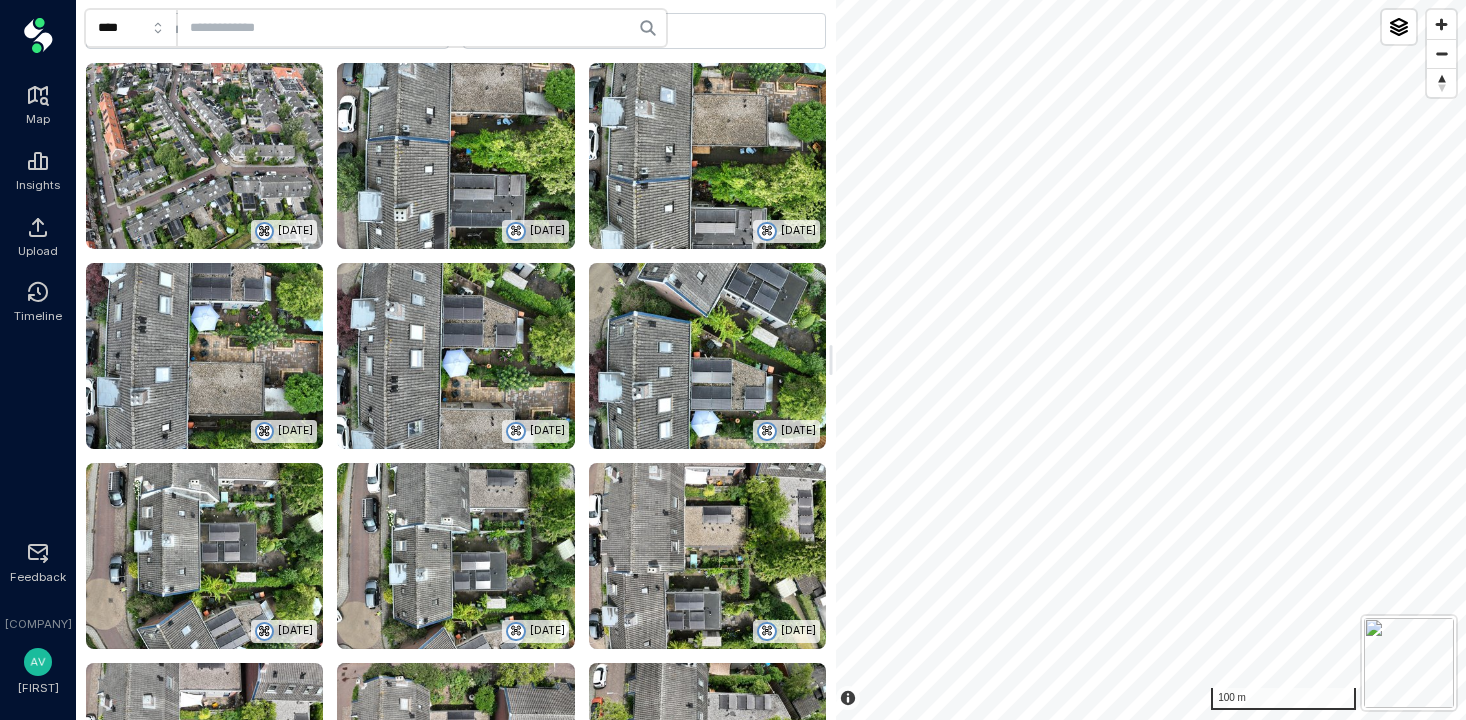 click at bounding box center (205, 156) 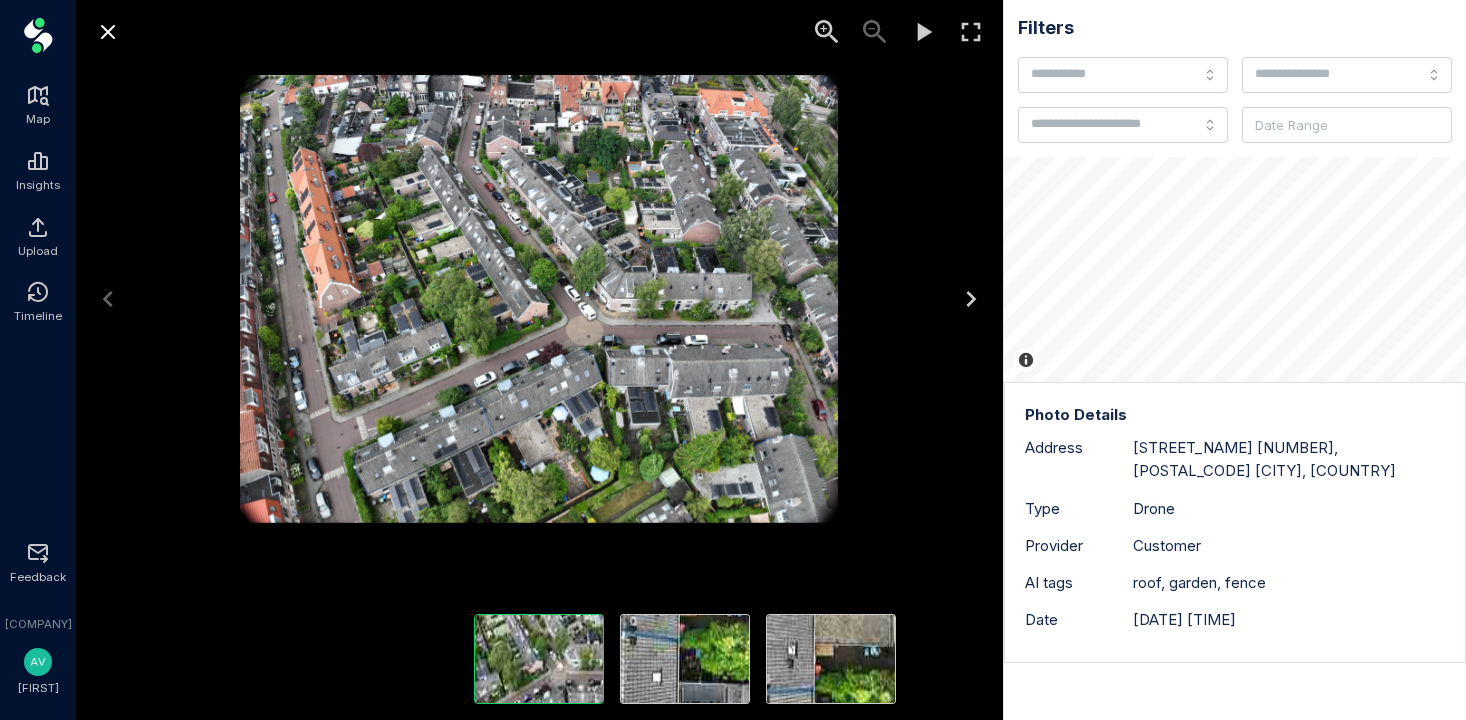 click 